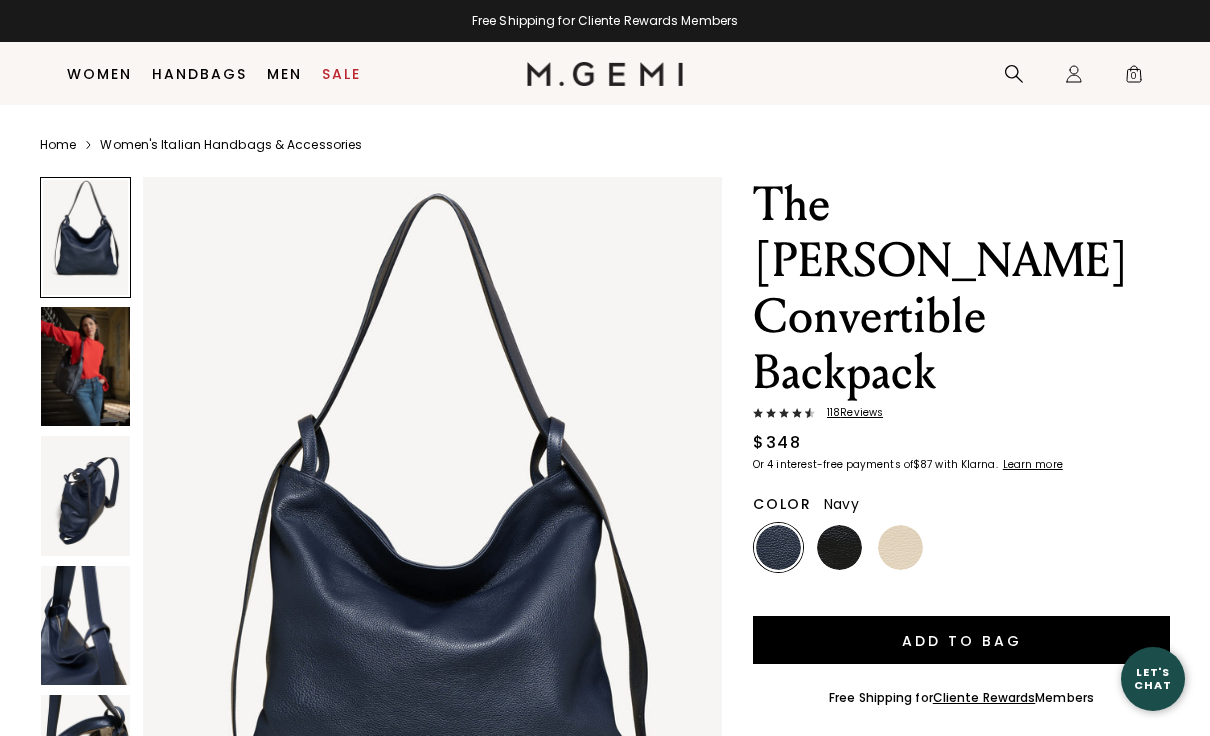 scroll, scrollTop: 242, scrollLeft: 0, axis: vertical 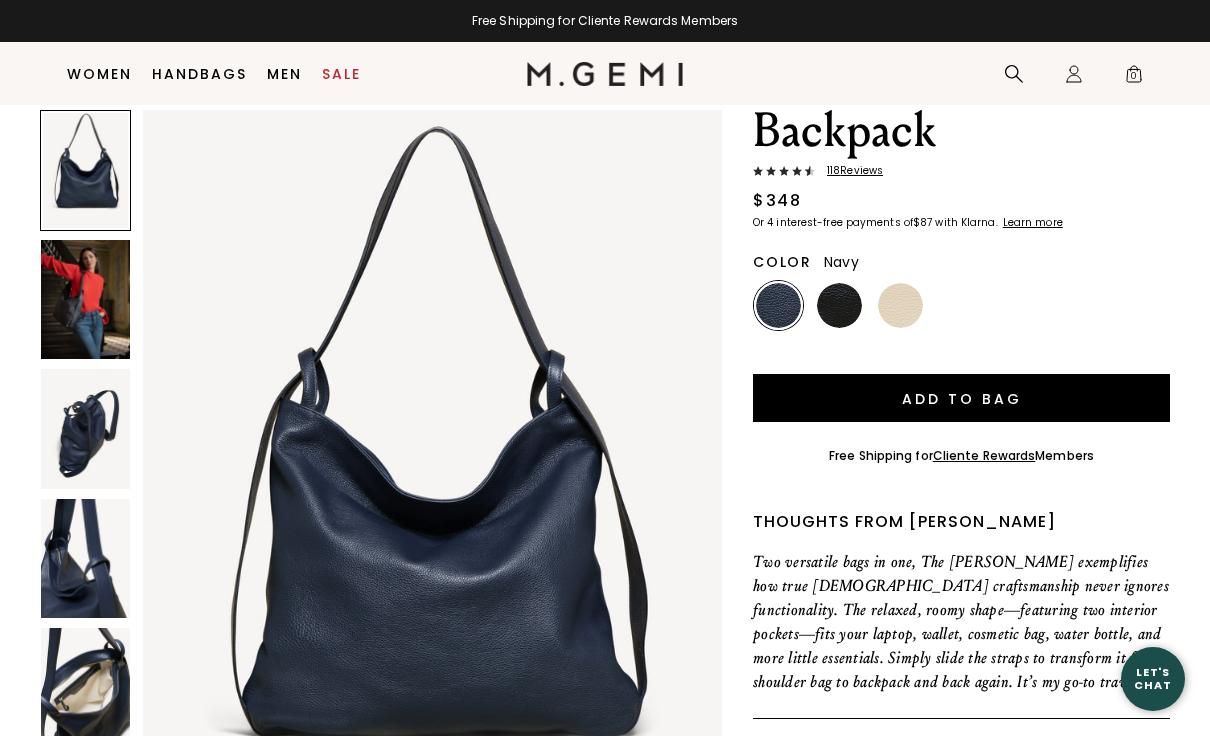 click at bounding box center [85, 299] 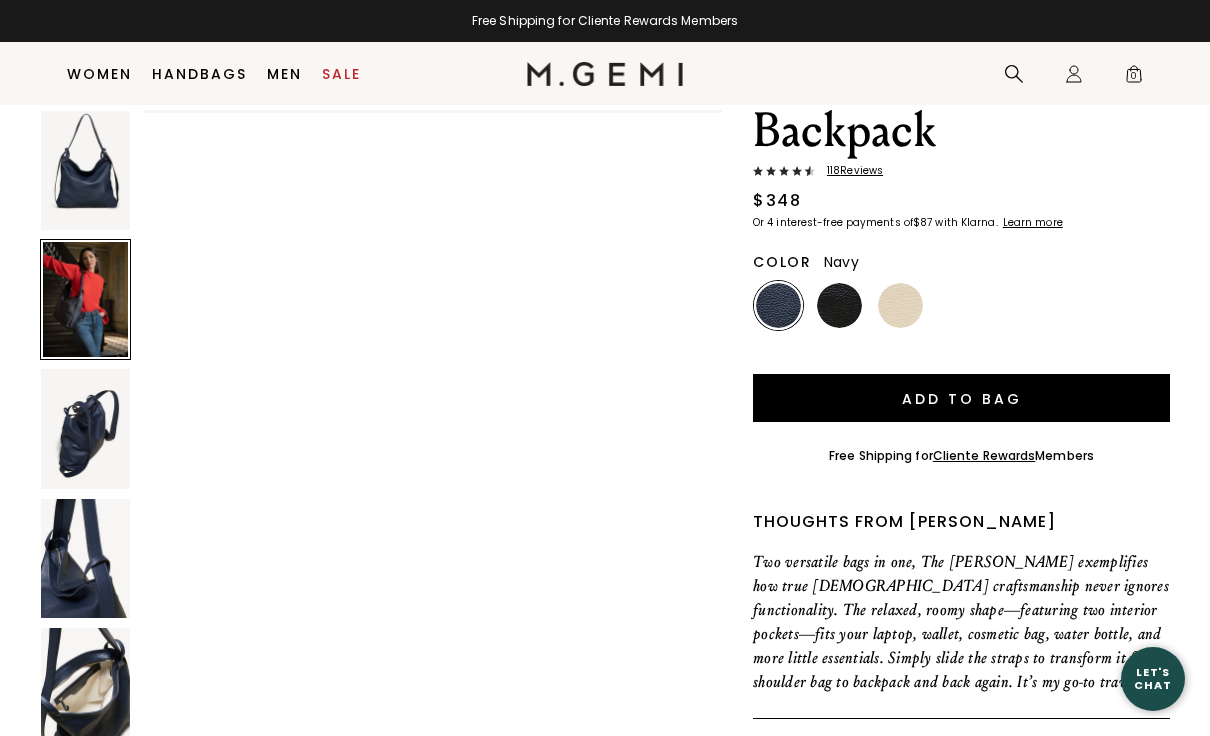 scroll, scrollTop: 791, scrollLeft: 0, axis: vertical 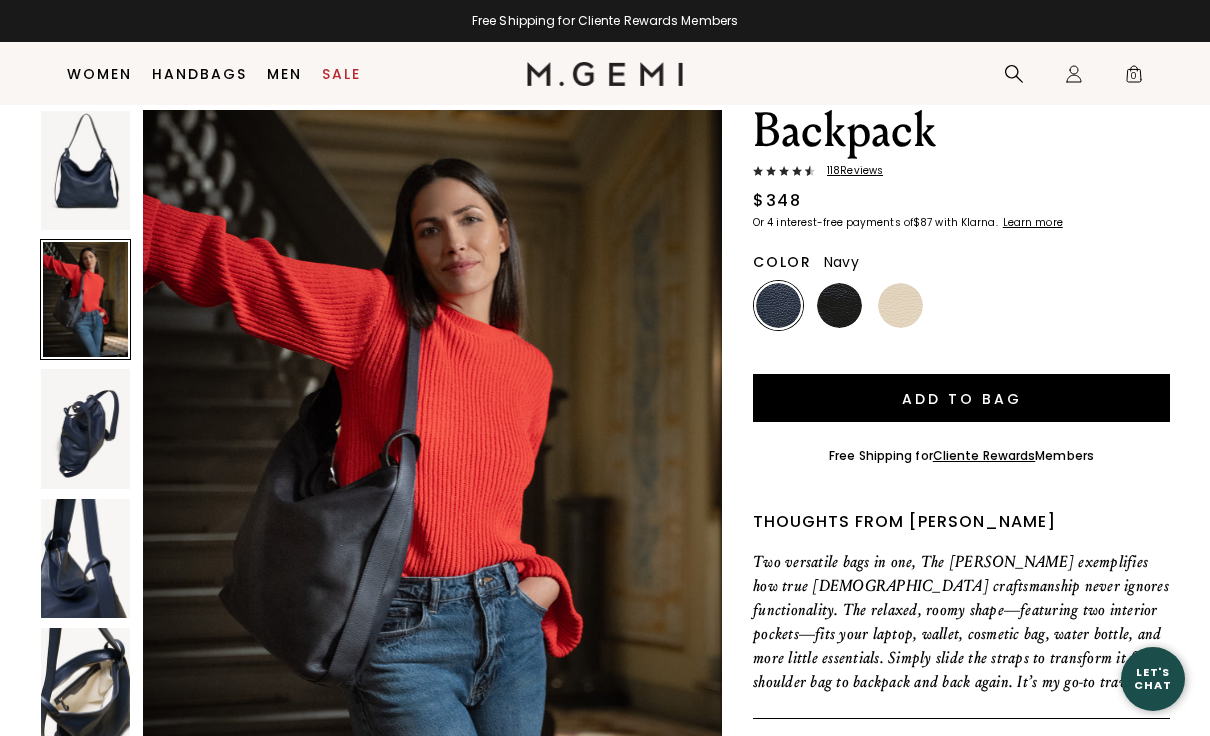 click 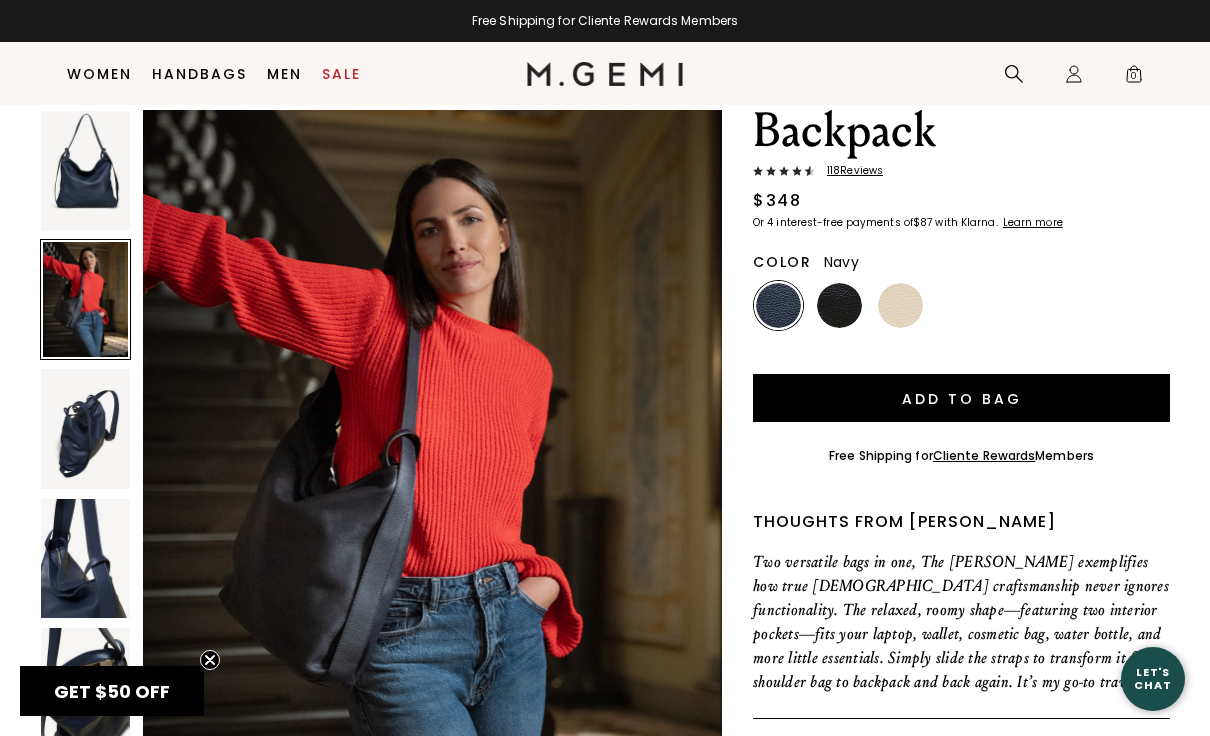 click at bounding box center (85, 428) 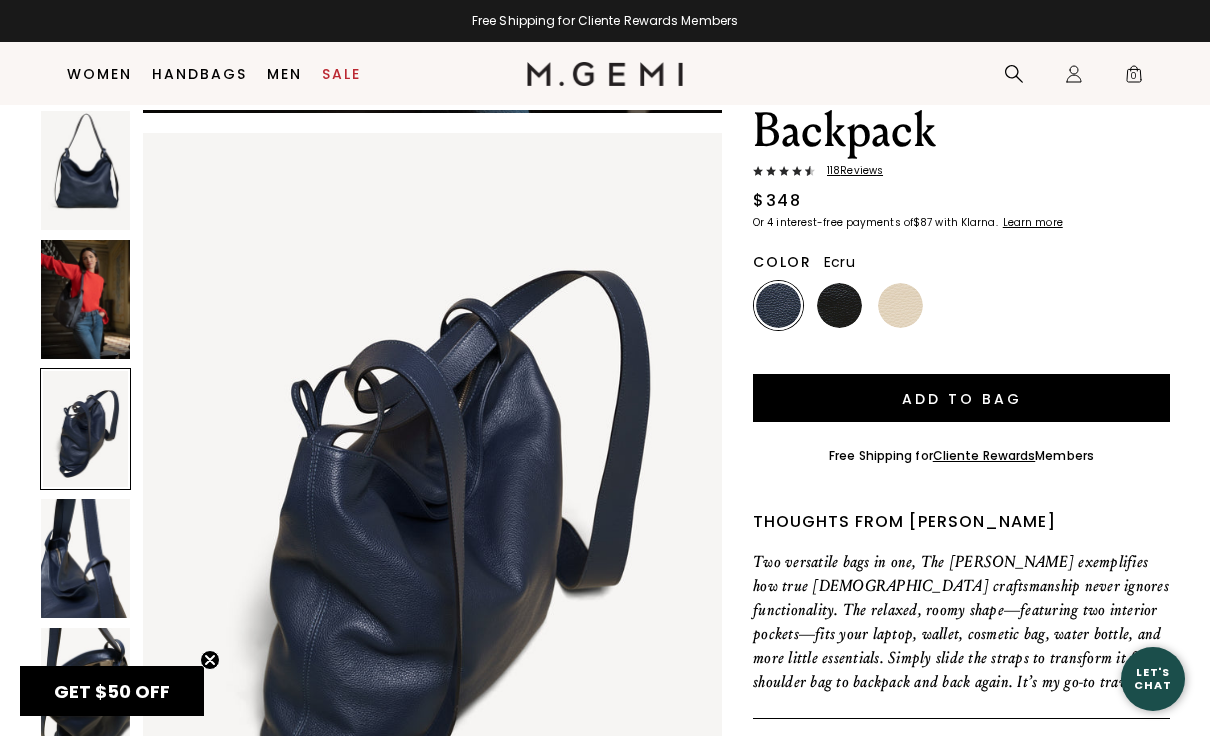 scroll, scrollTop: 1583, scrollLeft: 0, axis: vertical 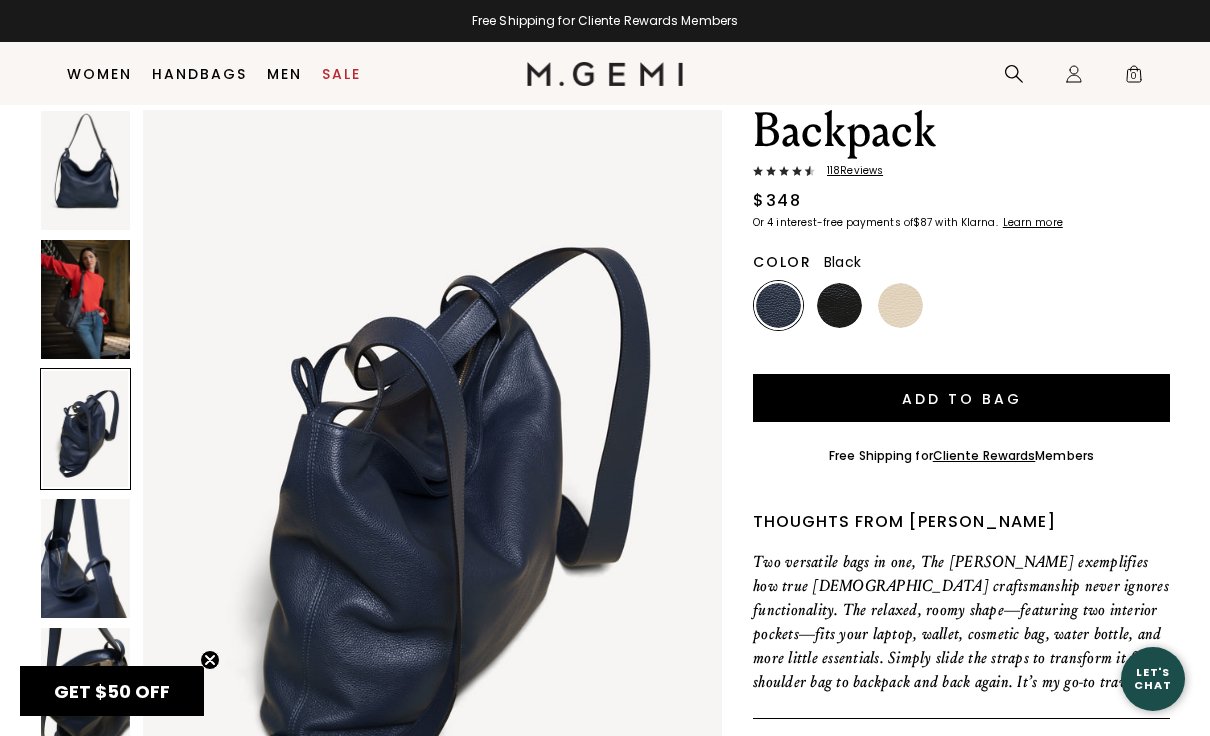 click at bounding box center (839, 305) 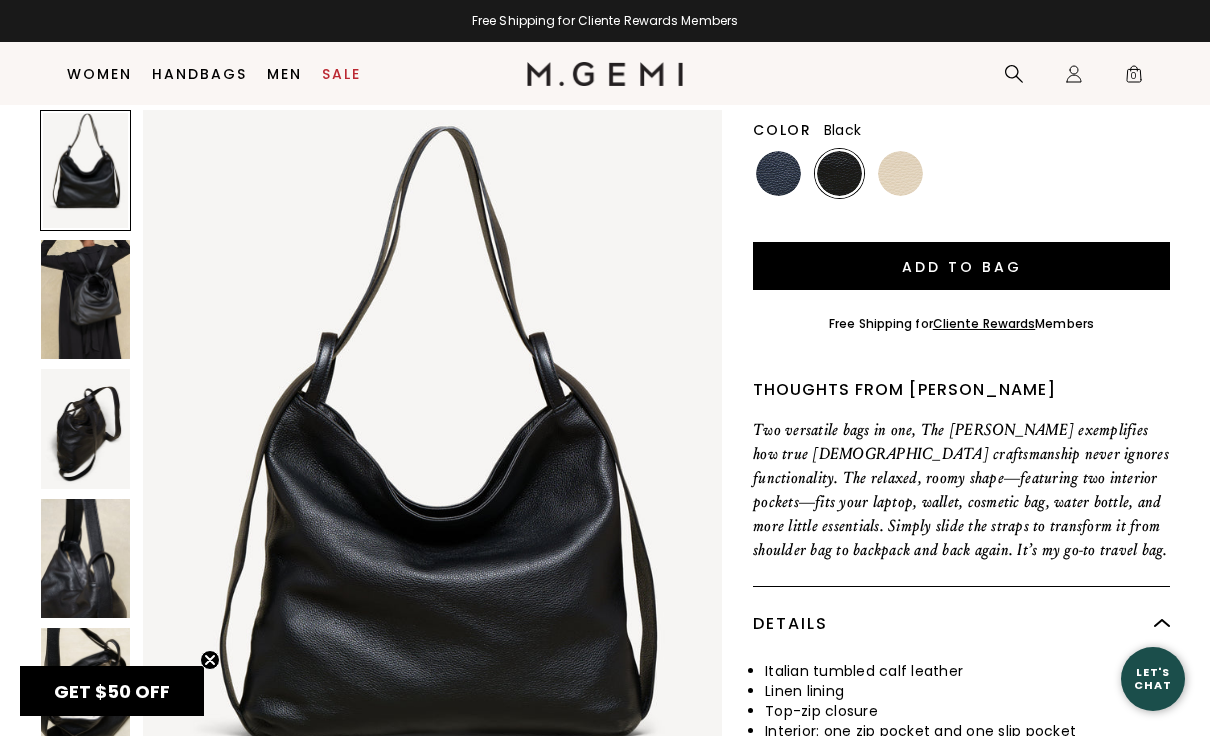 scroll, scrollTop: 376, scrollLeft: 0, axis: vertical 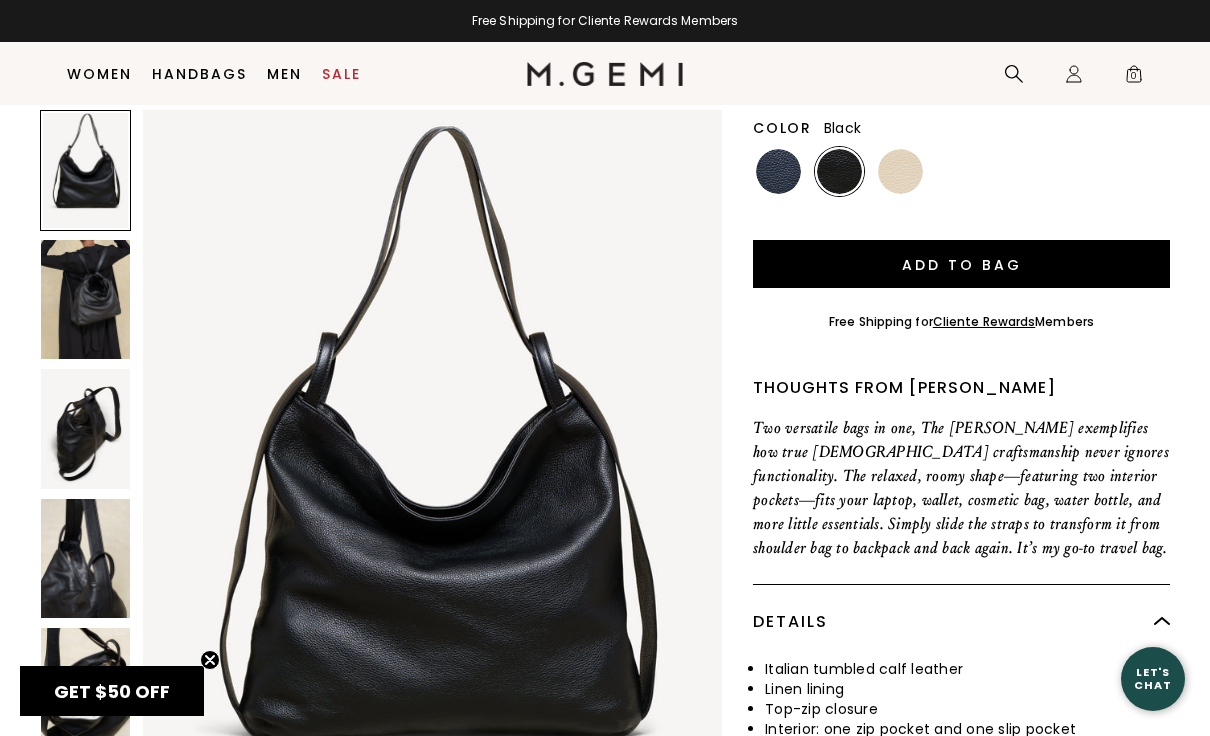 click at bounding box center [85, 428] 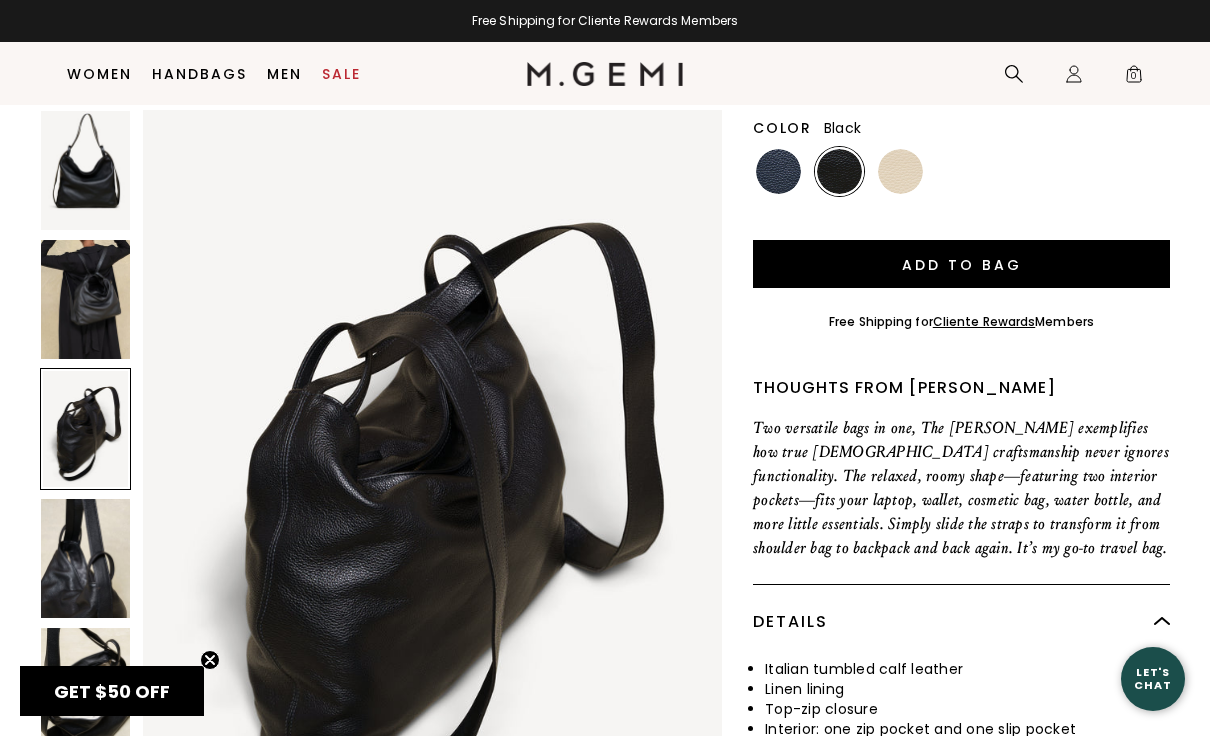 click at bounding box center [85, 299] 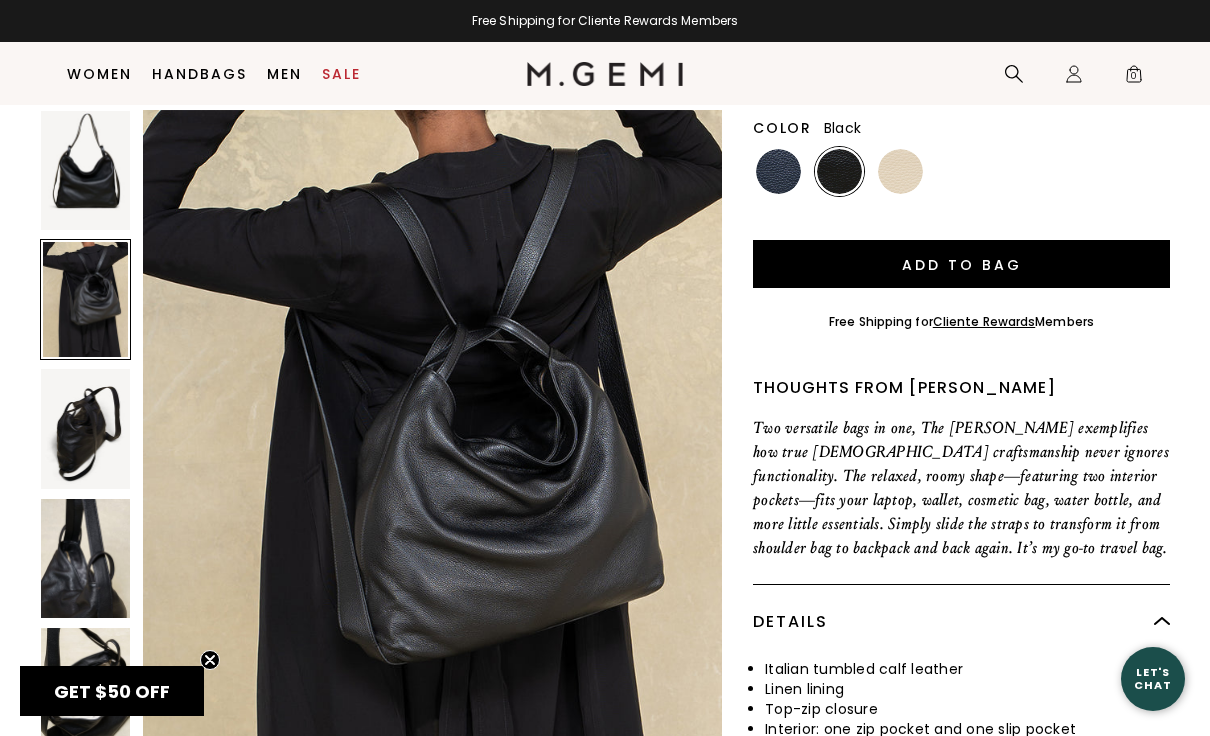 scroll, scrollTop: 791, scrollLeft: 0, axis: vertical 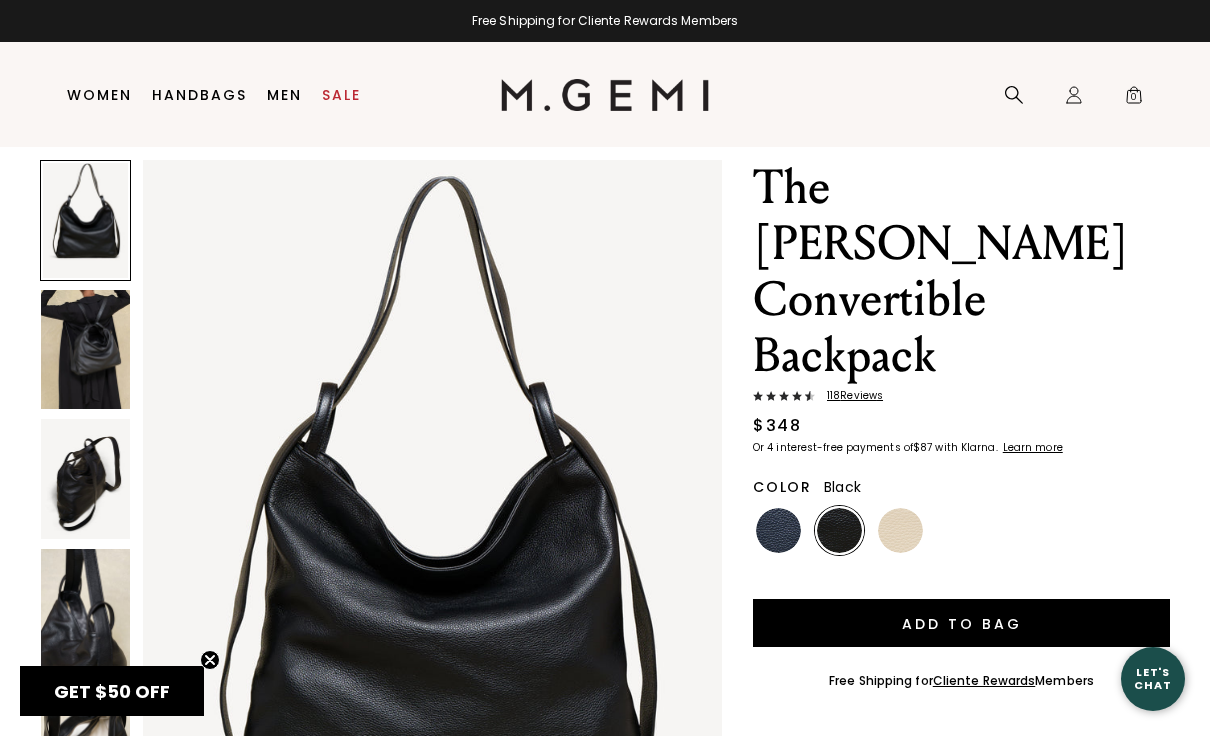 click at bounding box center [605, 9412] 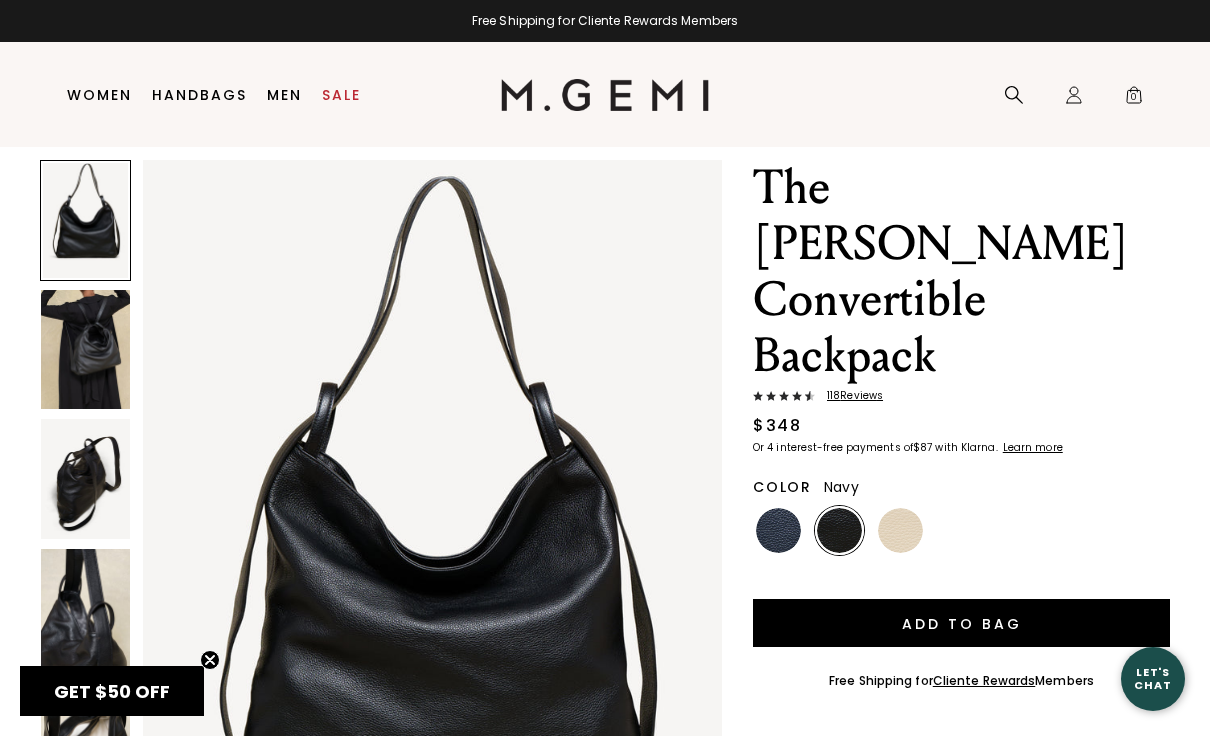 click at bounding box center (778, 530) 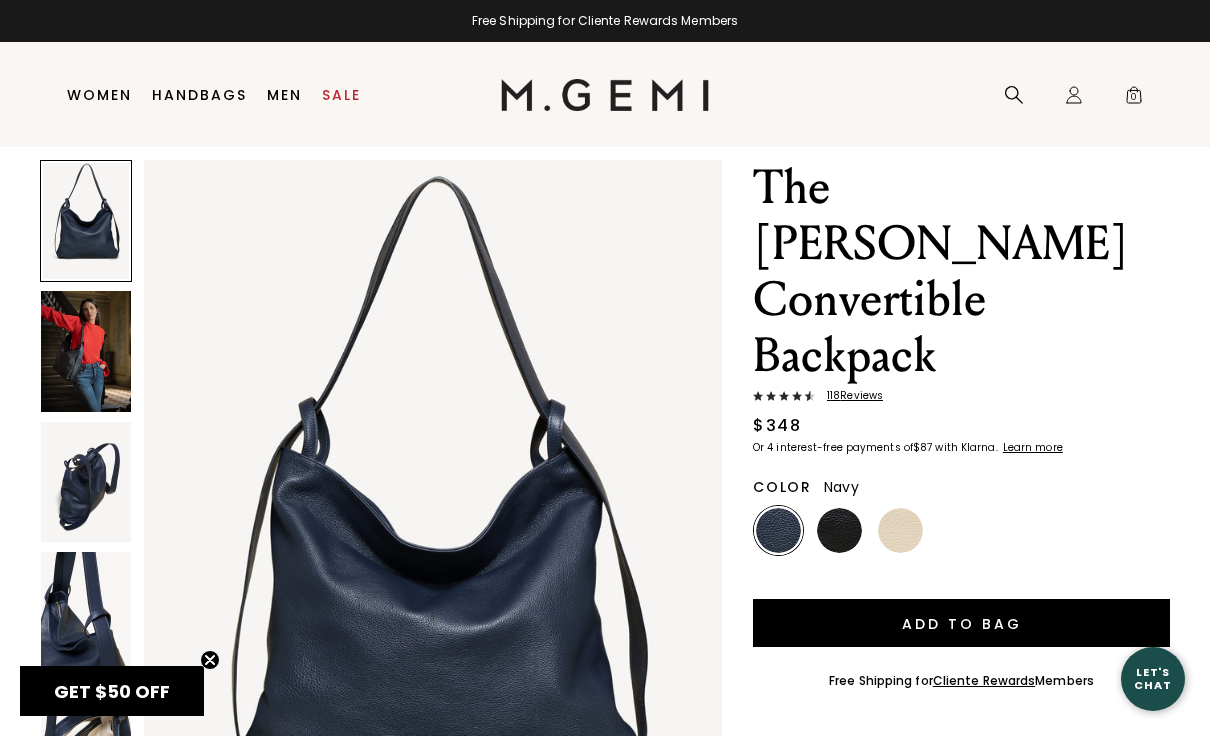 scroll, scrollTop: 0, scrollLeft: 0, axis: both 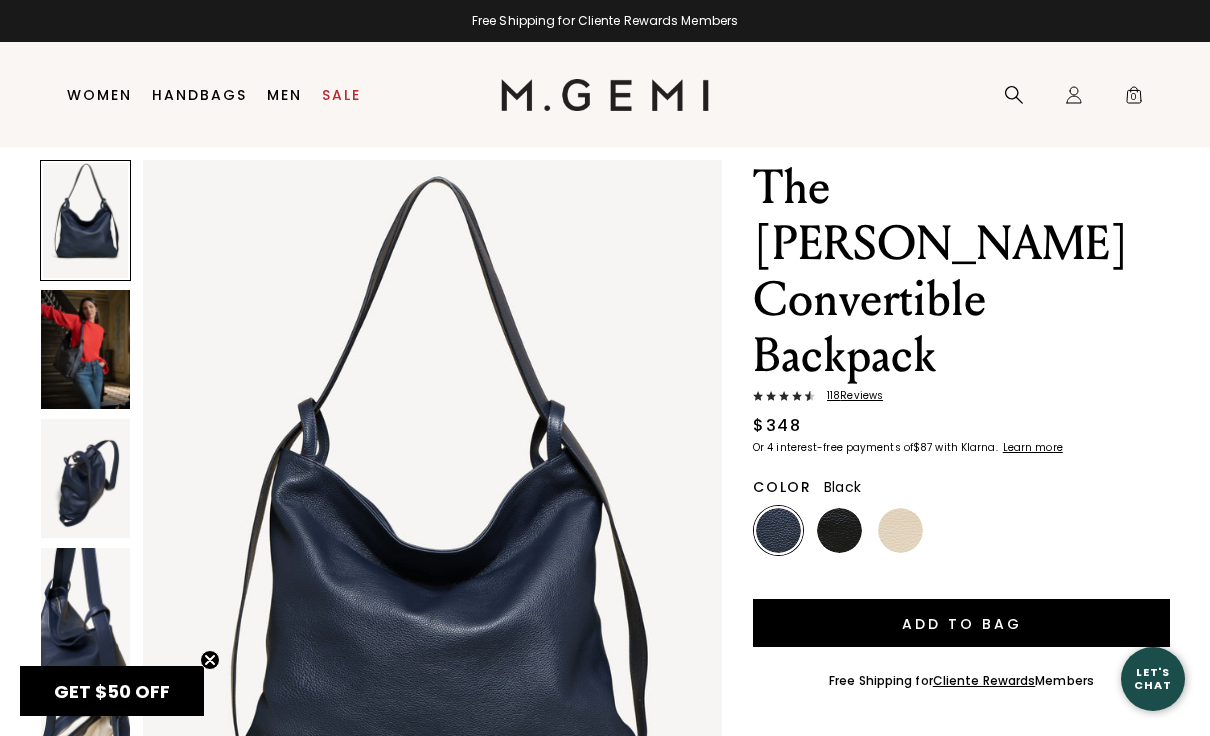 click at bounding box center [839, 530] 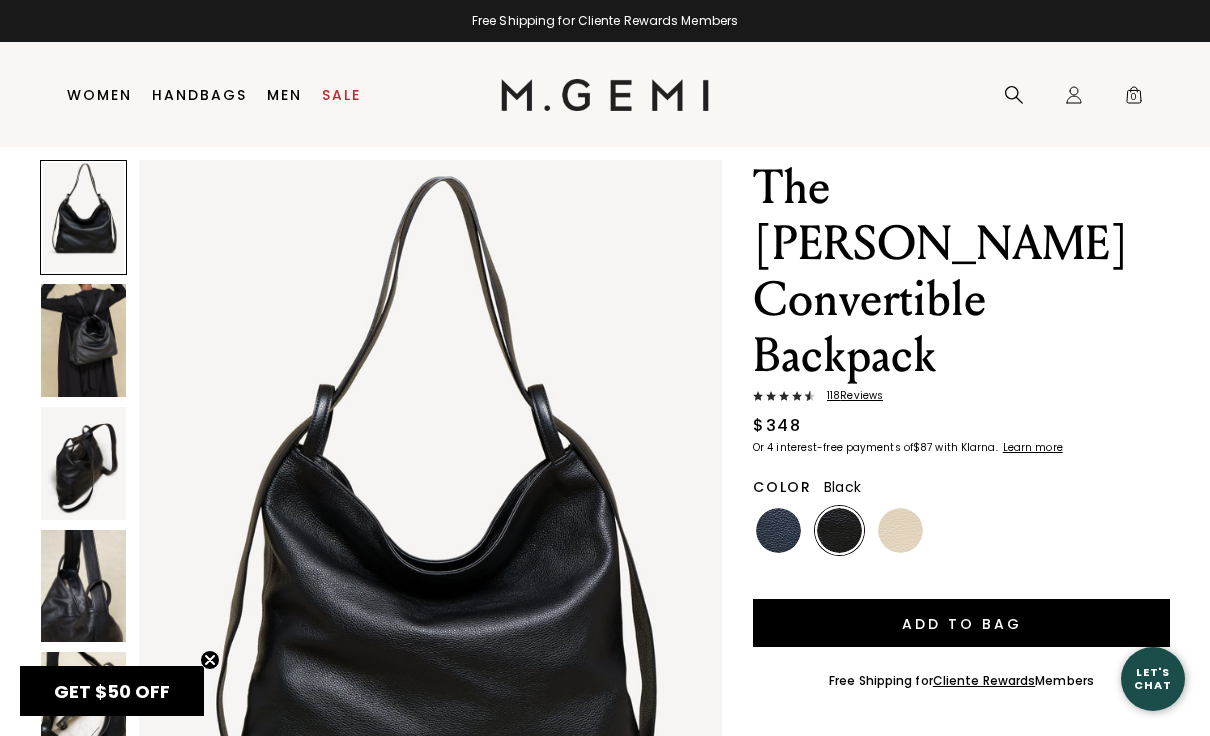 scroll, scrollTop: 0, scrollLeft: 0, axis: both 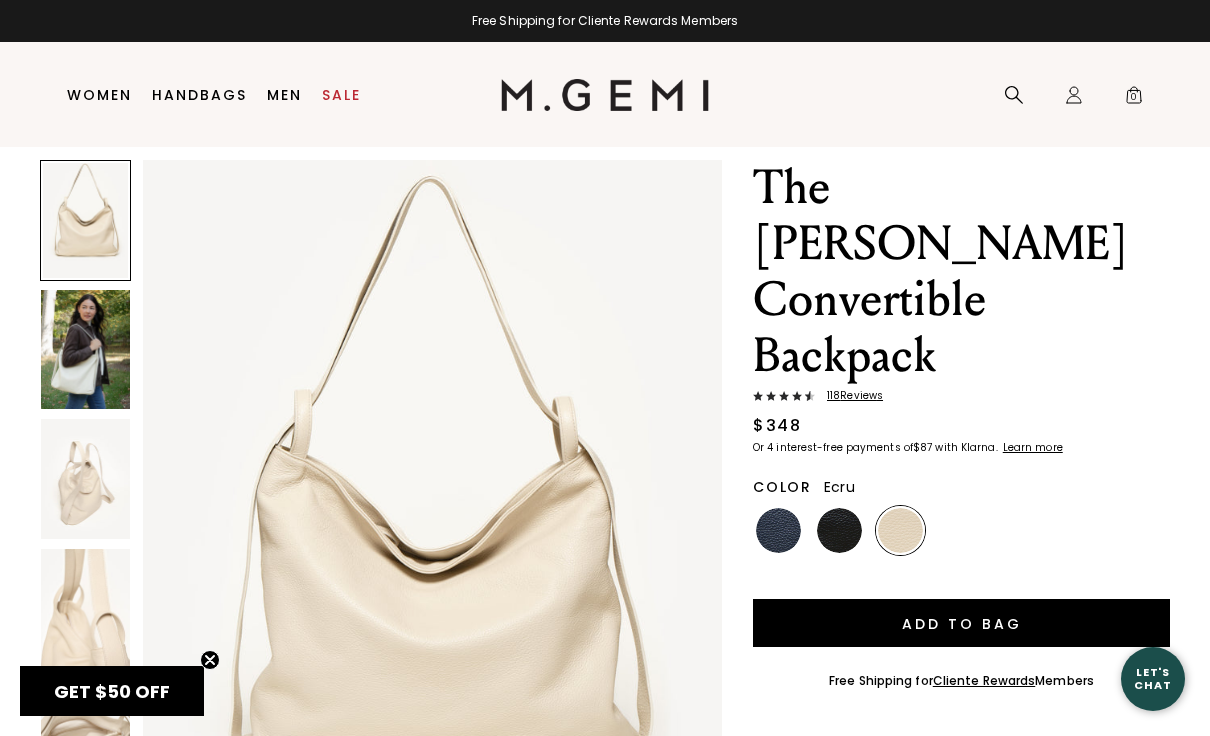 click at bounding box center (85, 349) 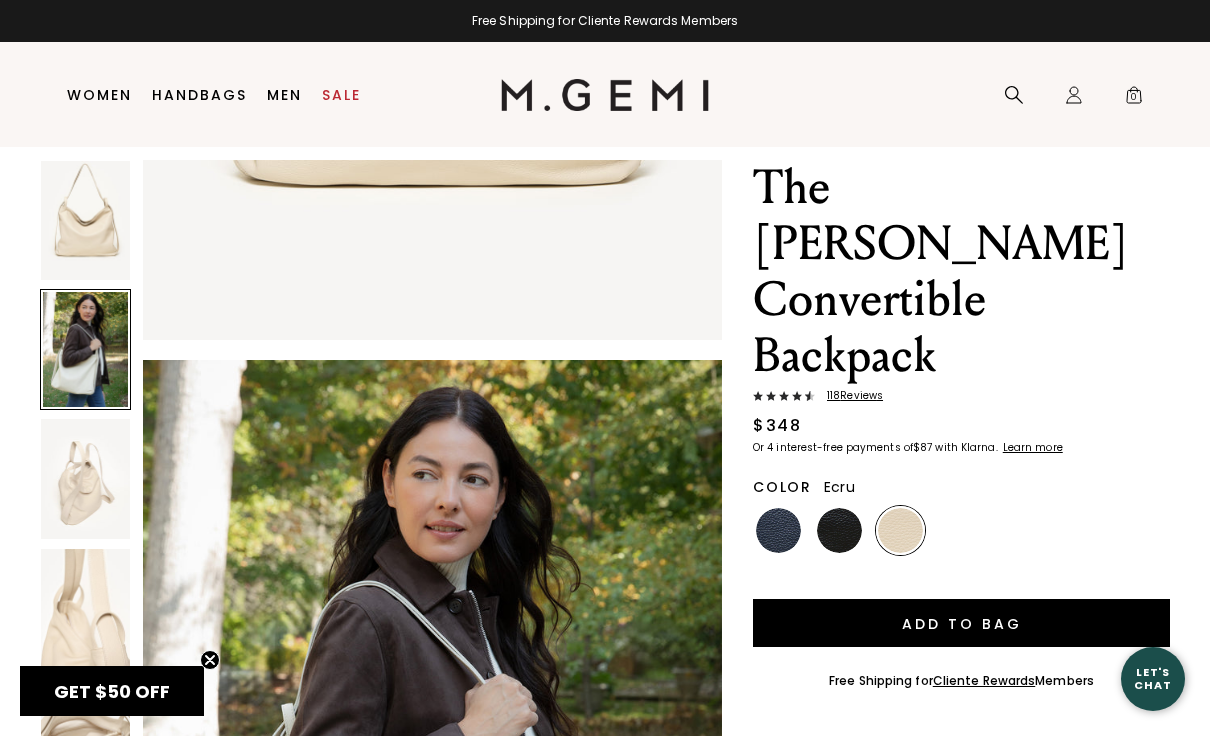 scroll, scrollTop: 791, scrollLeft: 0, axis: vertical 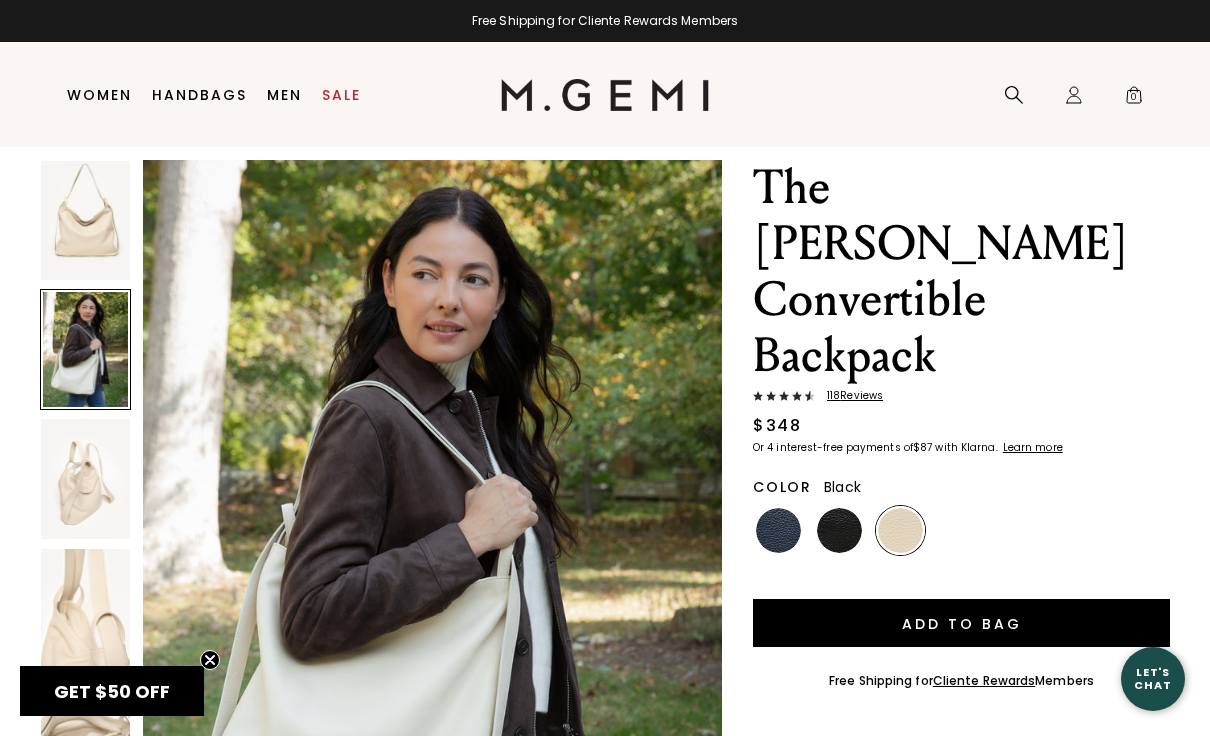 click at bounding box center (839, 530) 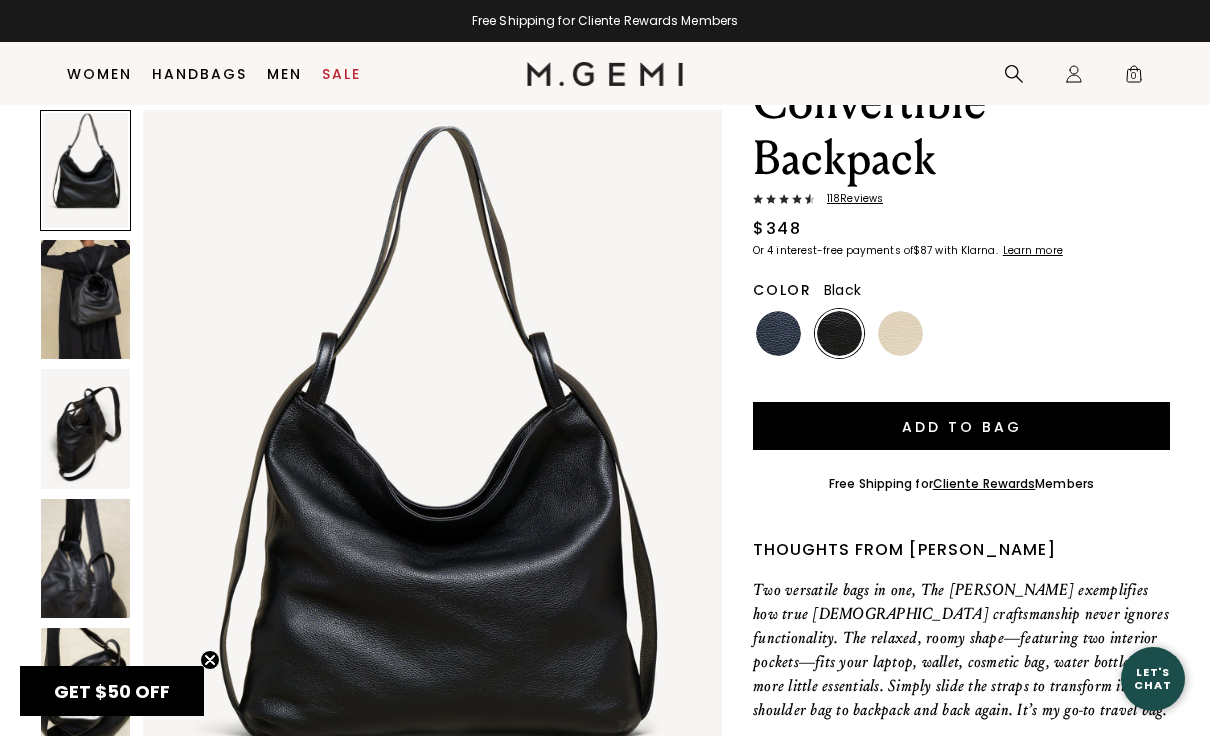 scroll, scrollTop: 216, scrollLeft: 0, axis: vertical 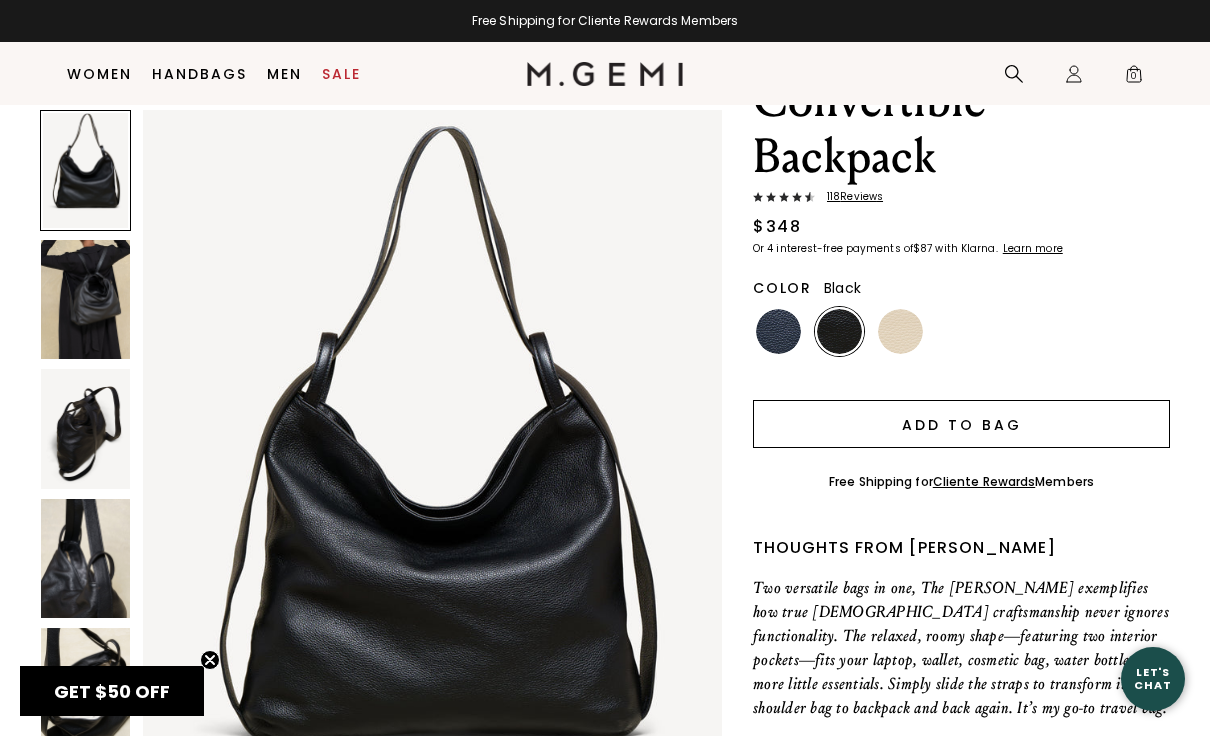 click on "Add to Bag" at bounding box center (961, 424) 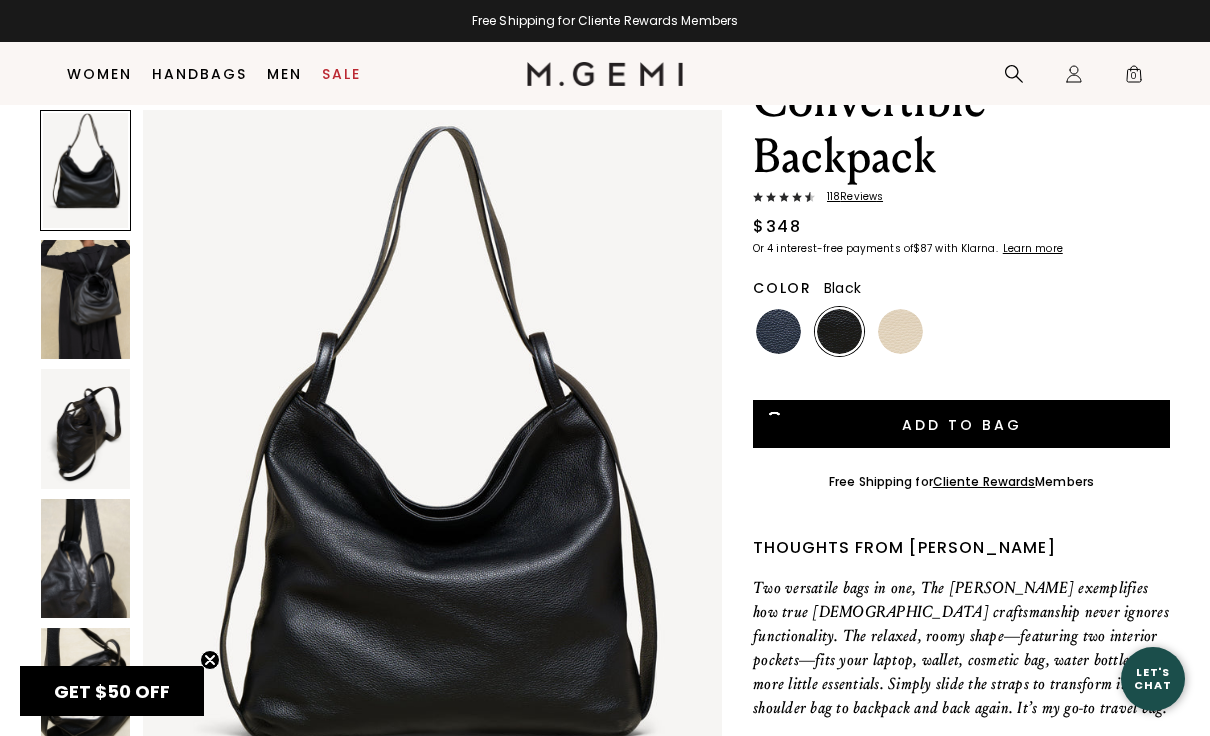 scroll 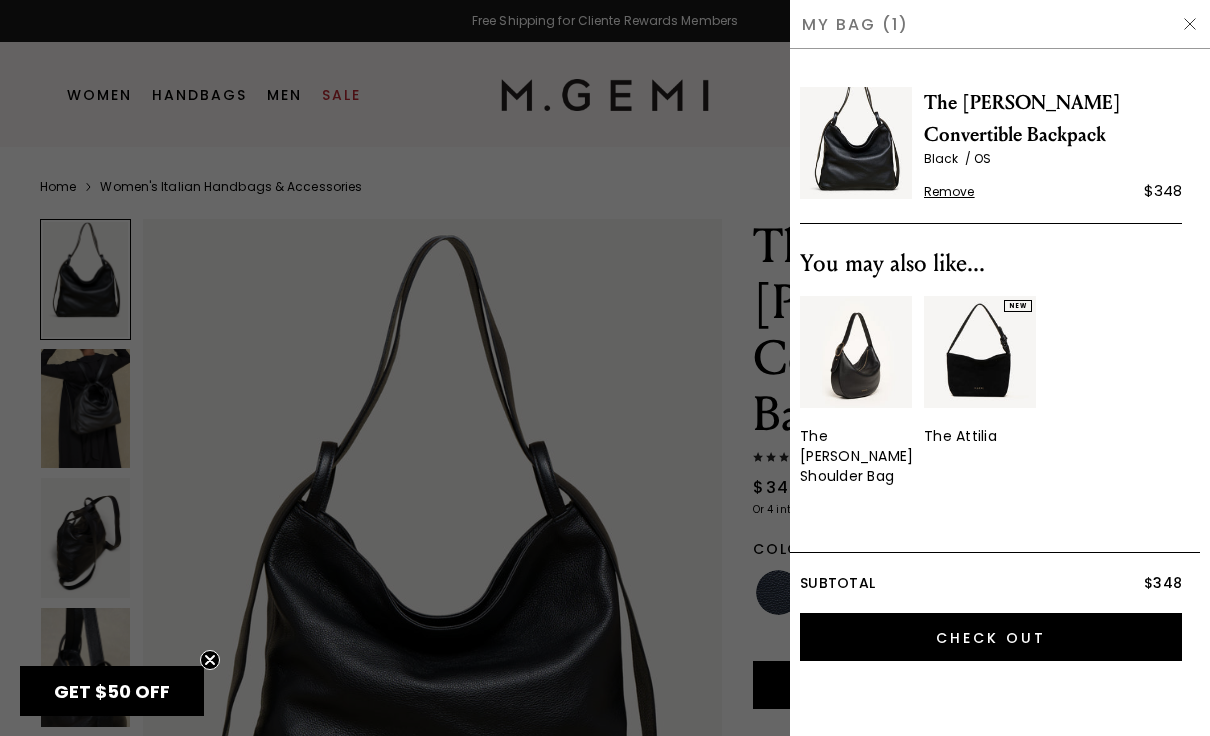 click at bounding box center (605, 736) 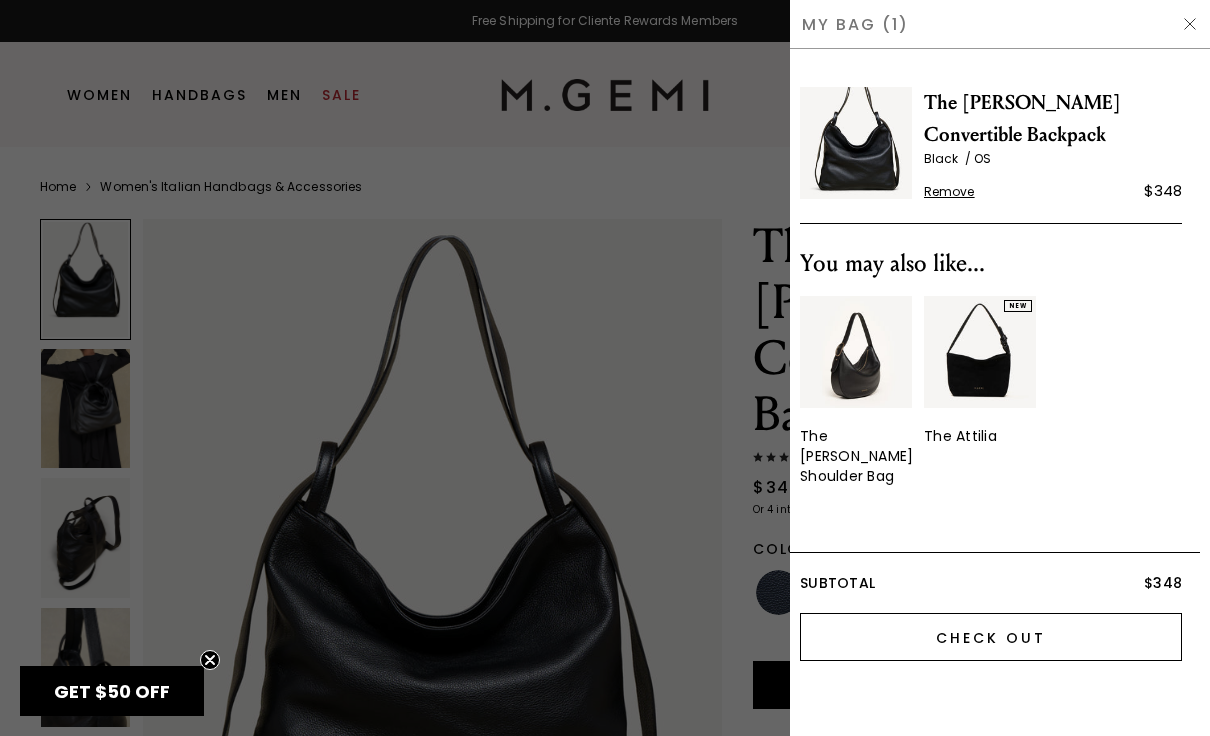 click on "Check Out" at bounding box center [991, 637] 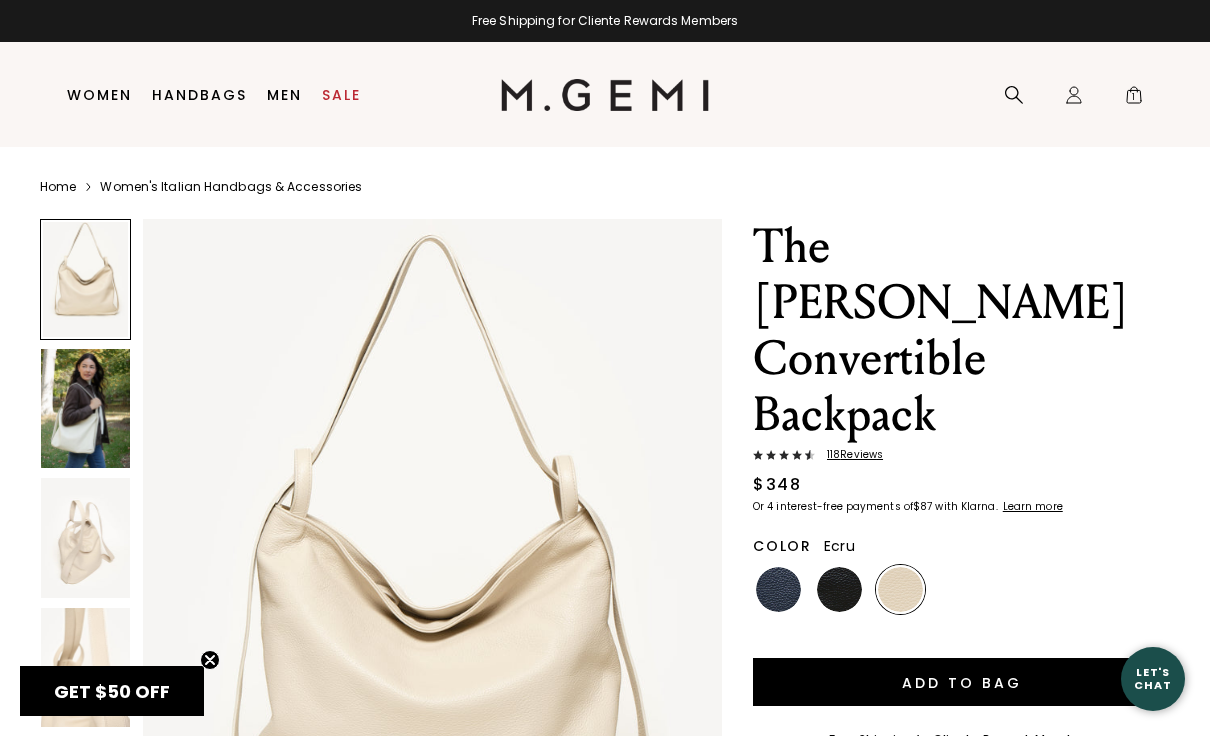 scroll, scrollTop: 0, scrollLeft: 0, axis: both 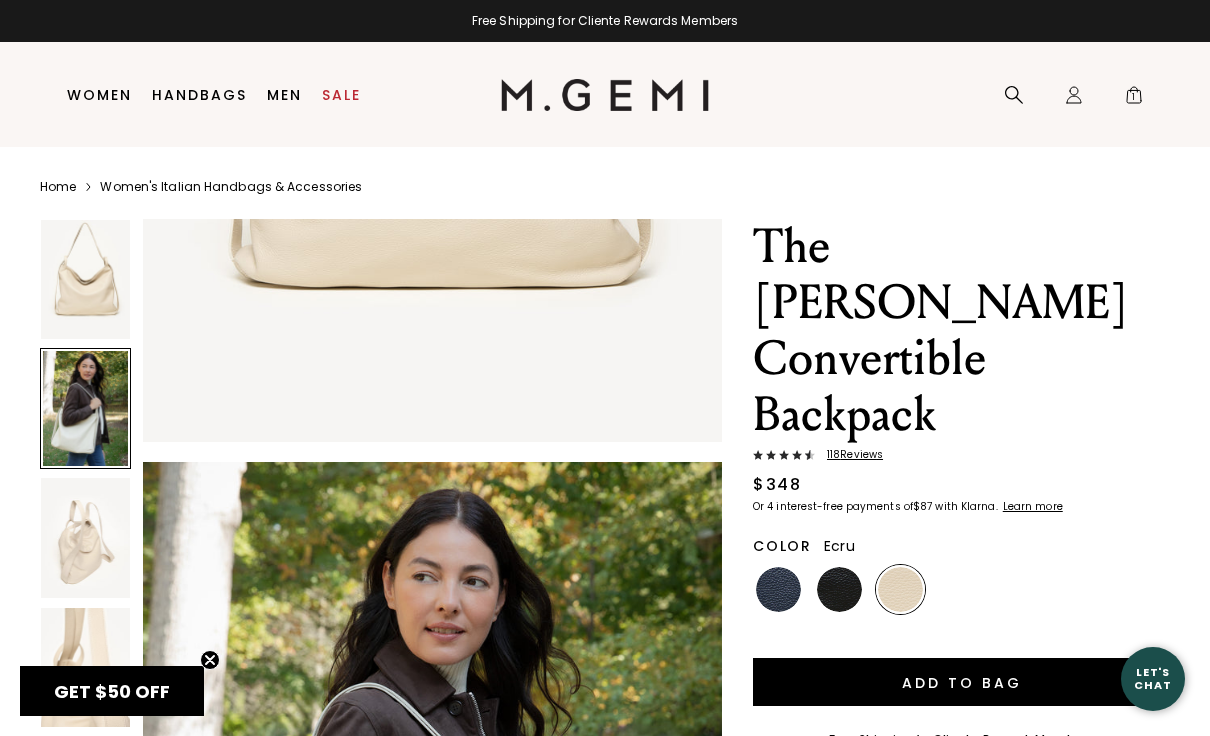 click on "118  Review s" at bounding box center [849, 455] 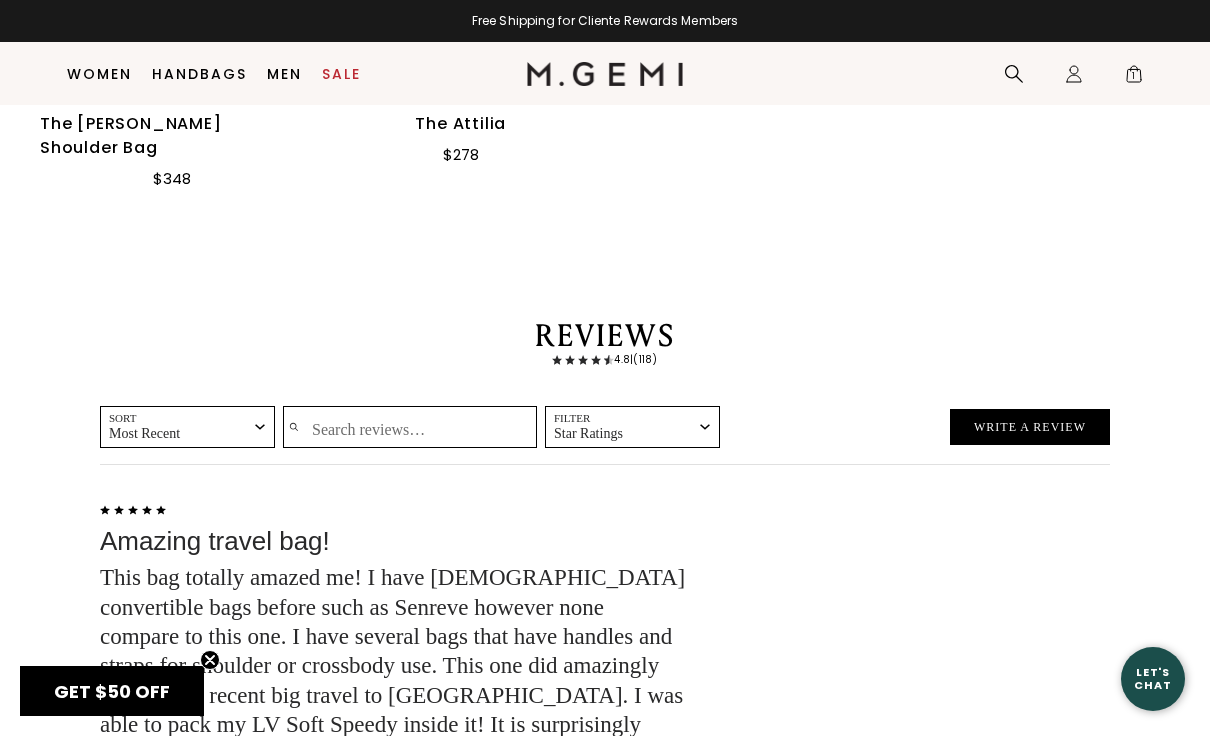 scroll, scrollTop: 3757, scrollLeft: 0, axis: vertical 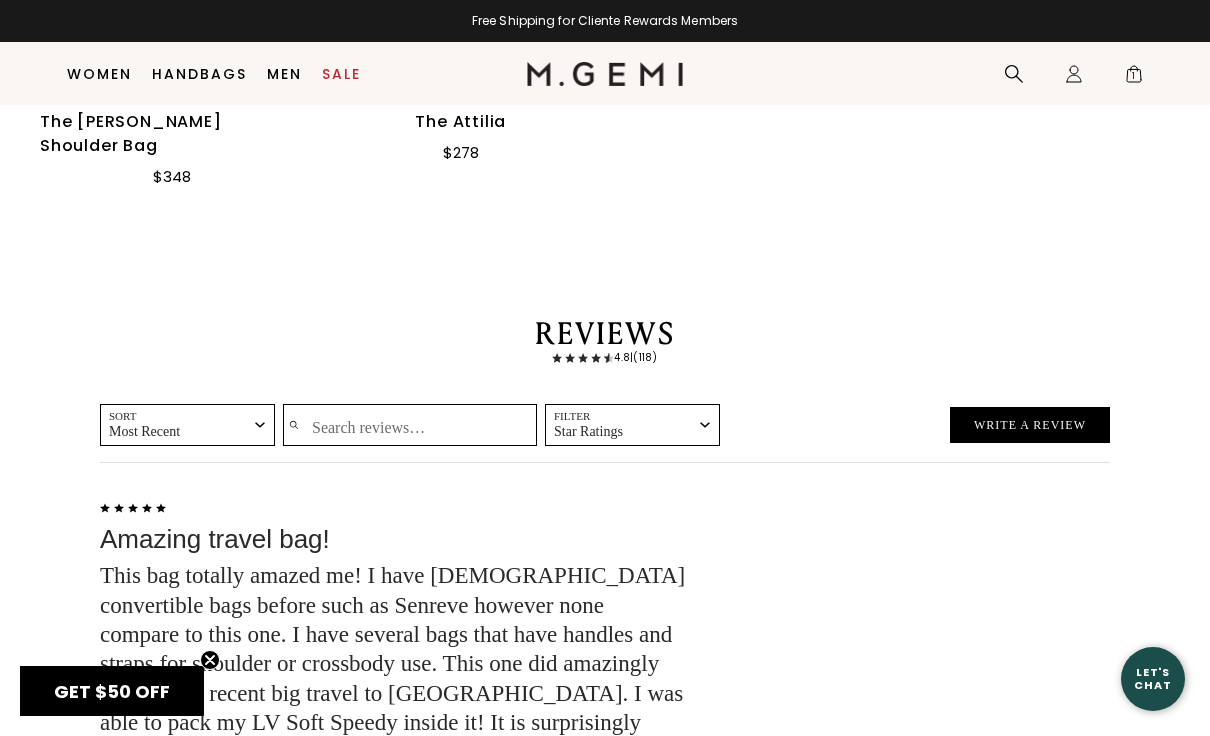 click on "Filter" at bounding box center (620, 416) 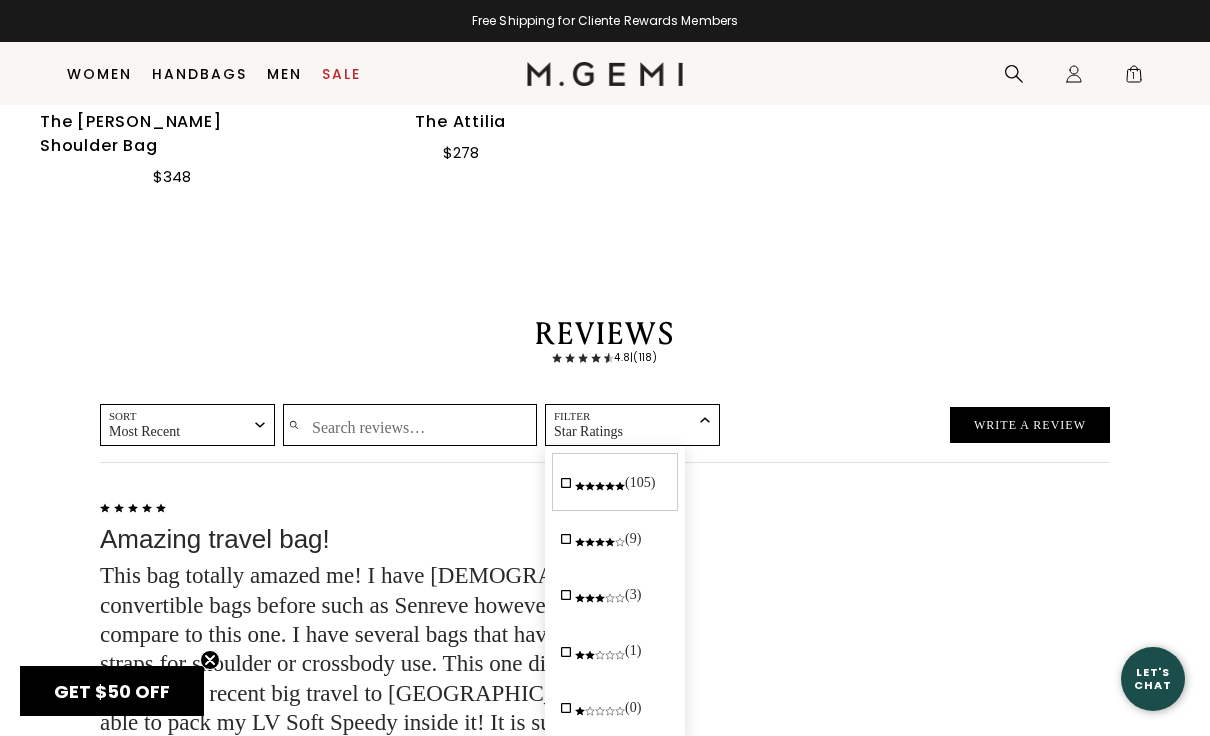 click 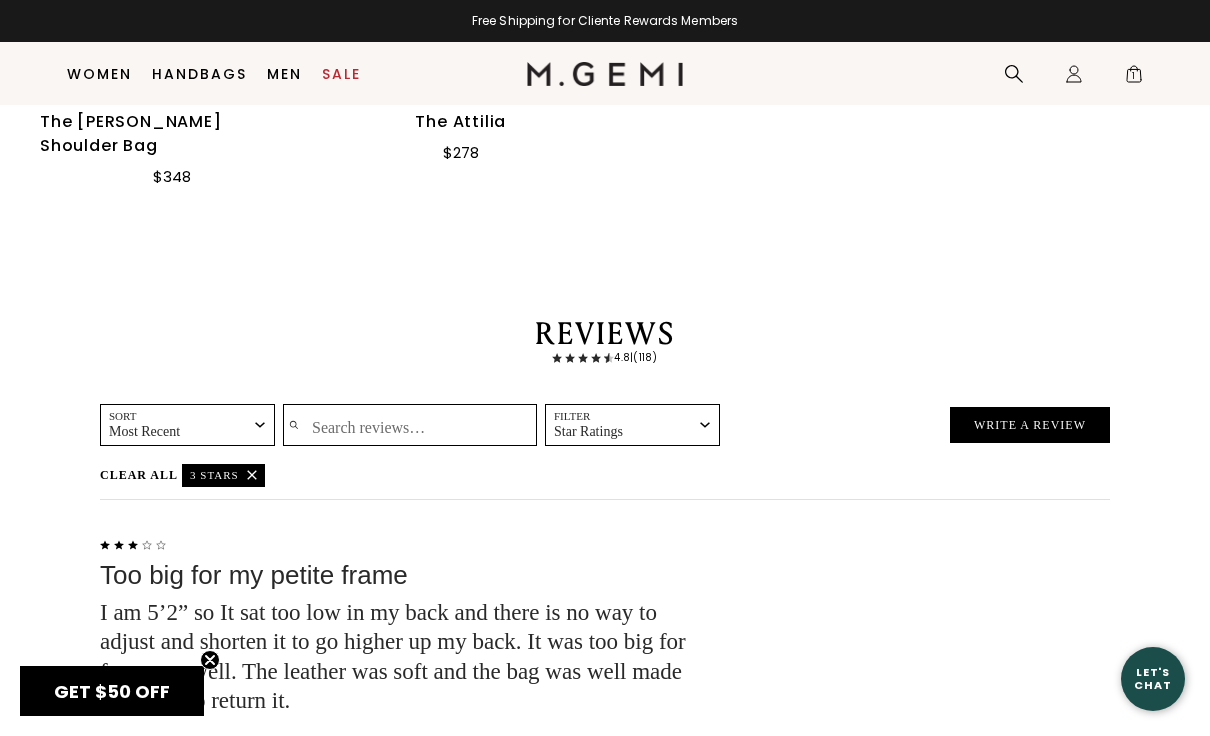 click on "Clear All 3 stars" at bounding box center (605, 478) 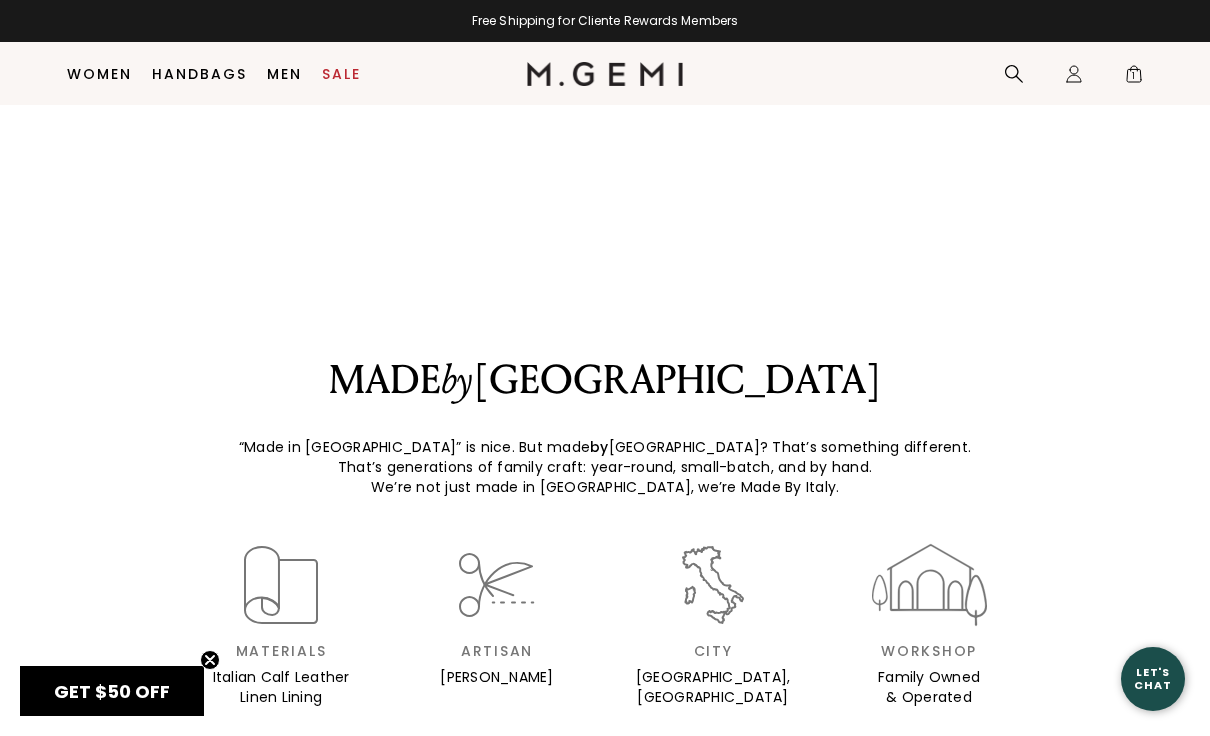 scroll, scrollTop: 2491, scrollLeft: 0, axis: vertical 